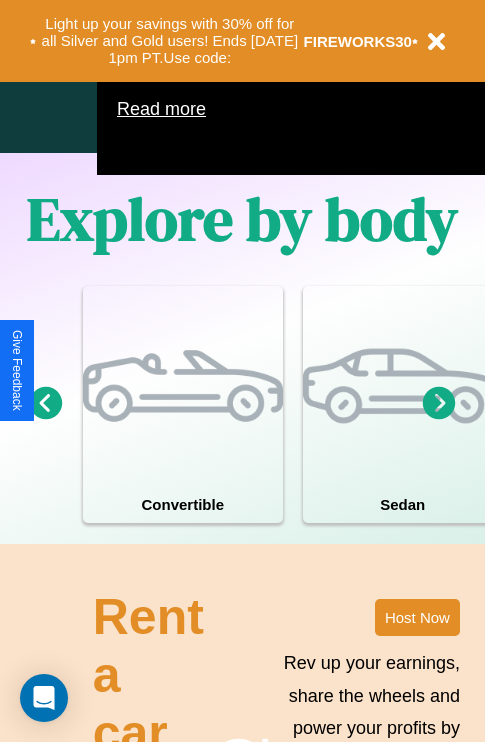 scroll, scrollTop: 1285, scrollLeft: 0, axis: vertical 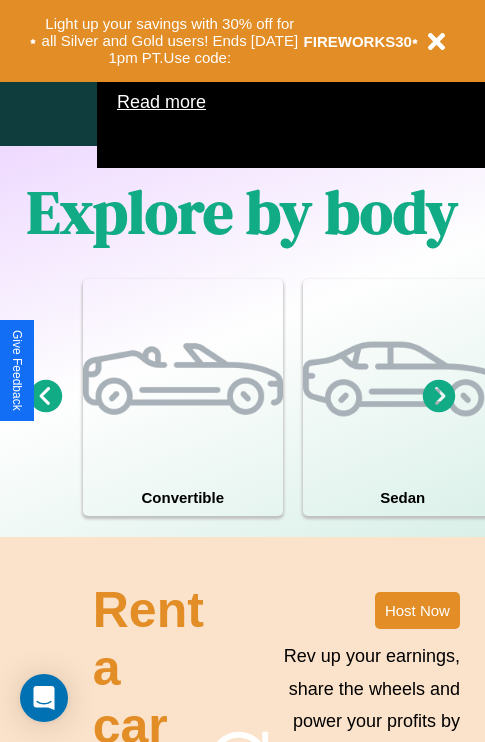 click 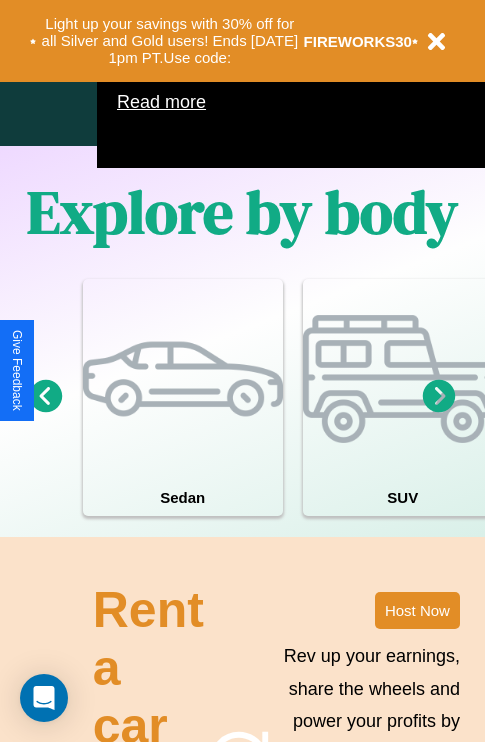 click 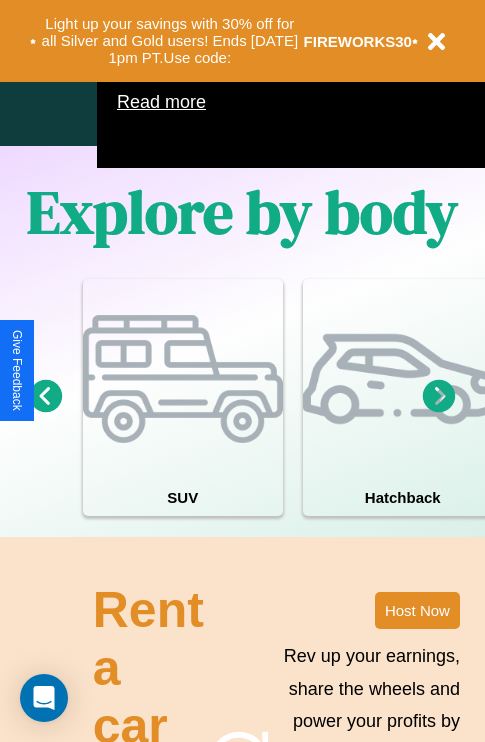 click 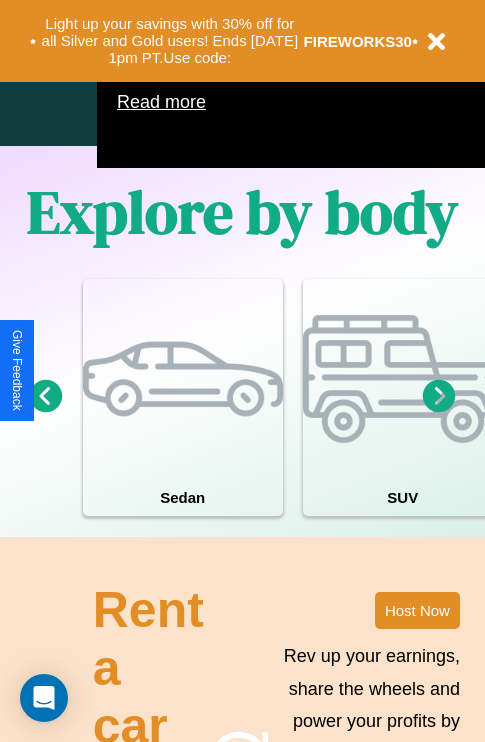 click 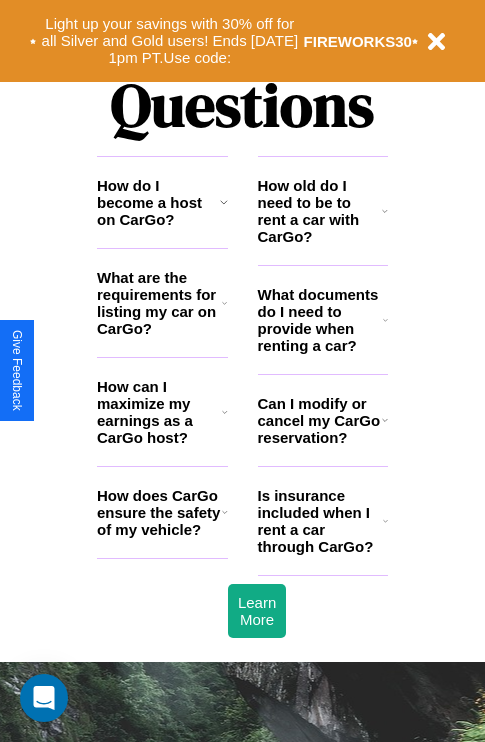 scroll, scrollTop: 2423, scrollLeft: 0, axis: vertical 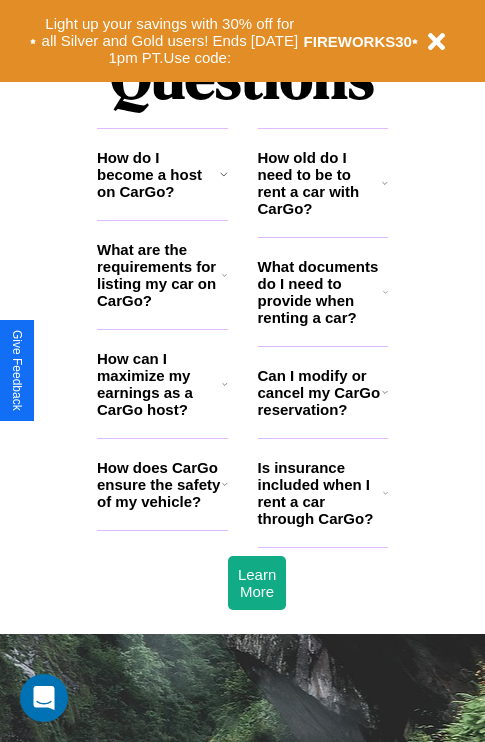 click 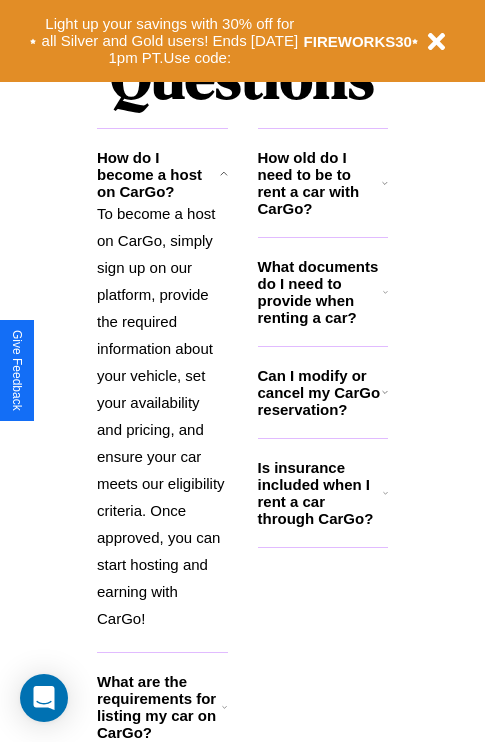 click on "How old do I need to be to rent a car with CarGo?" at bounding box center (320, 183) 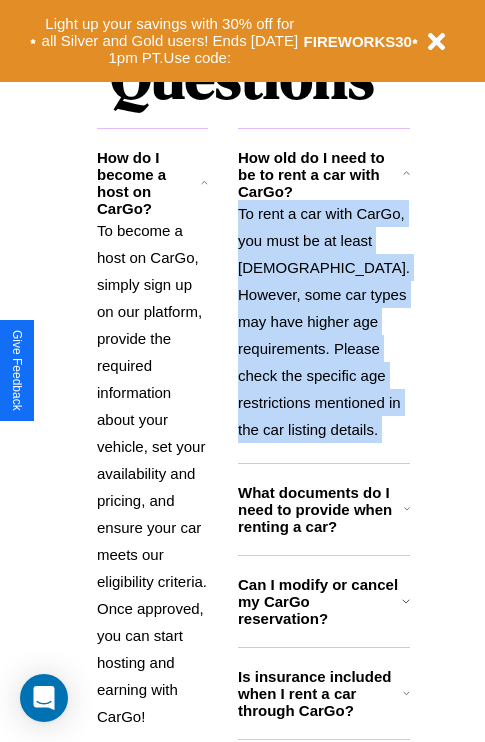 scroll, scrollTop: 2538, scrollLeft: 0, axis: vertical 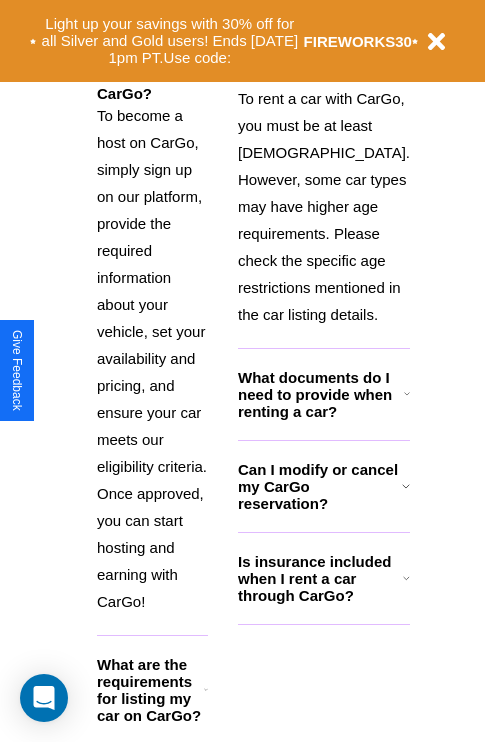 click 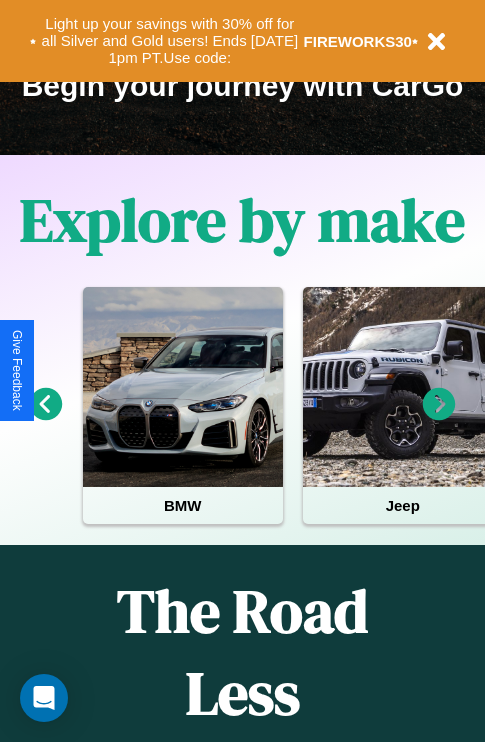 scroll, scrollTop: 308, scrollLeft: 0, axis: vertical 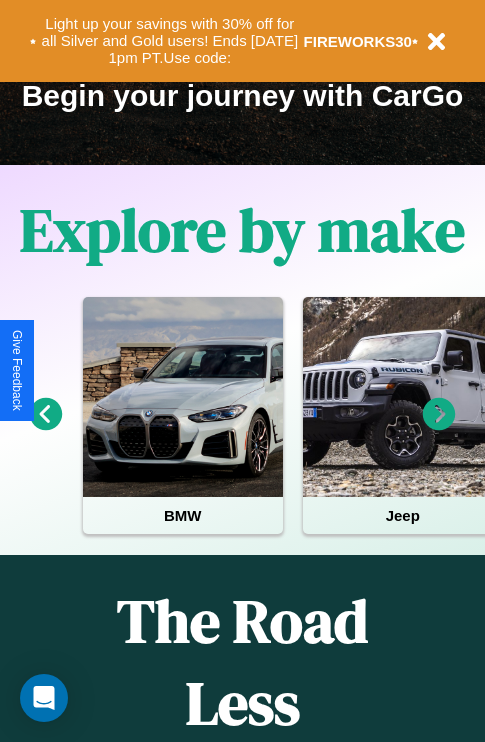 click 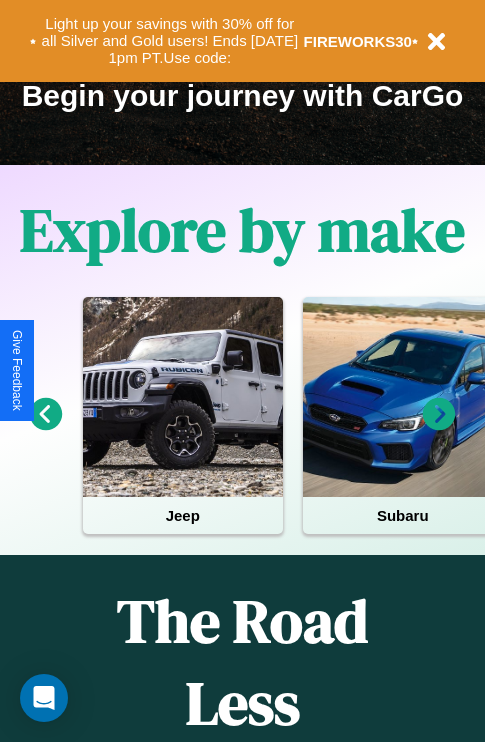 click 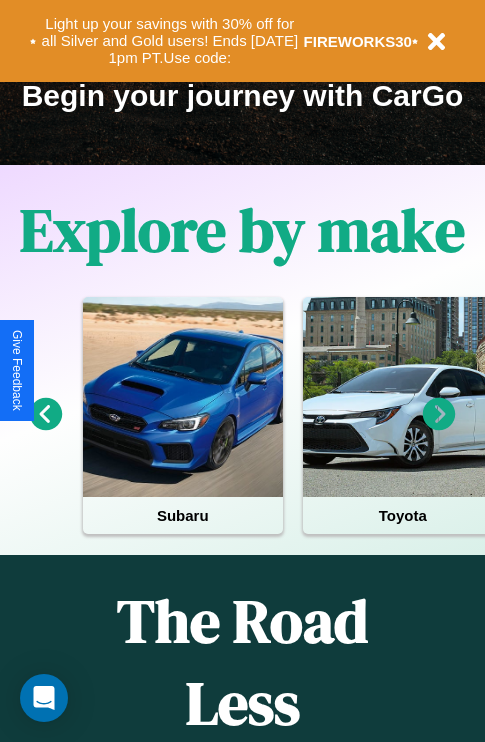 click 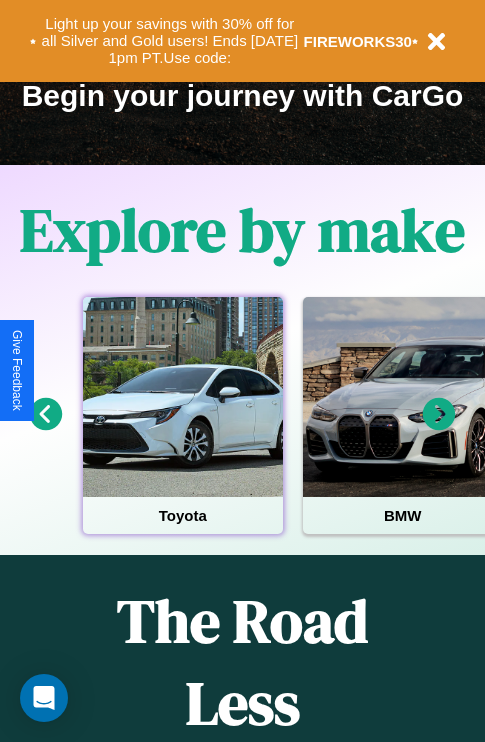click at bounding box center (183, 397) 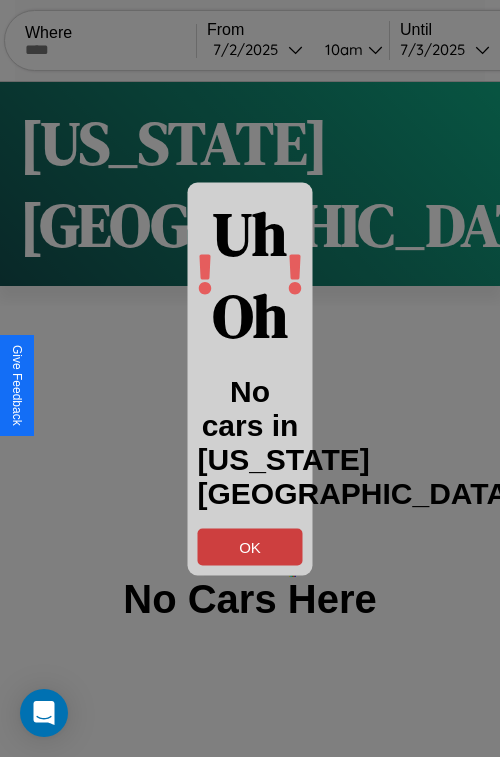 click on "OK" at bounding box center [250, 546] 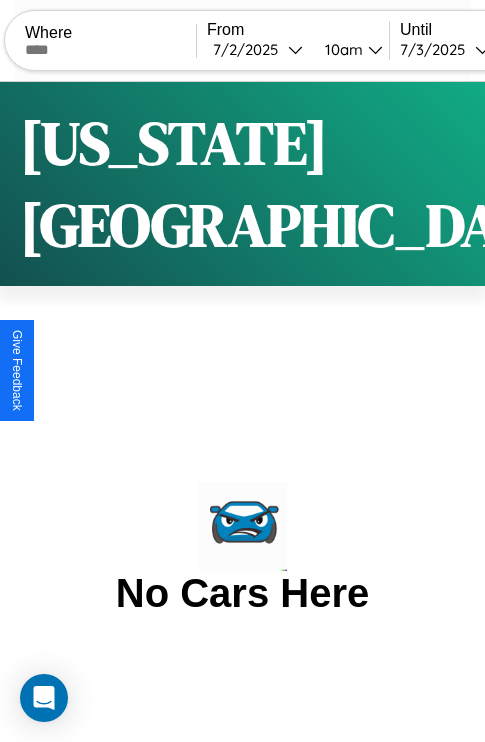 click at bounding box center (110, 50) 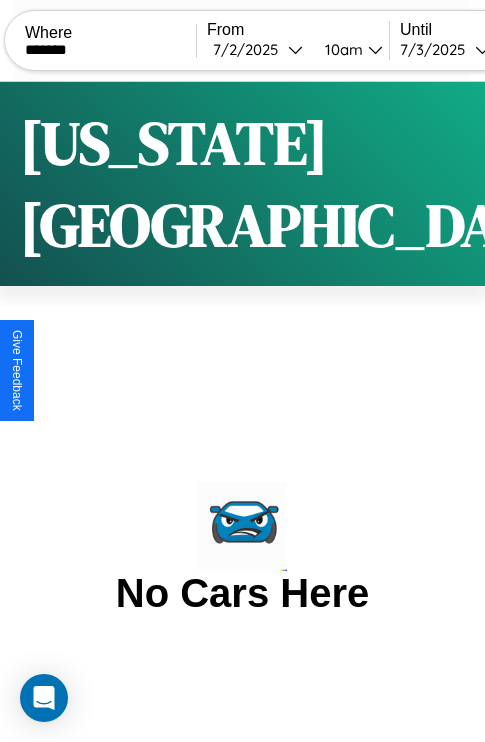 type on "*******" 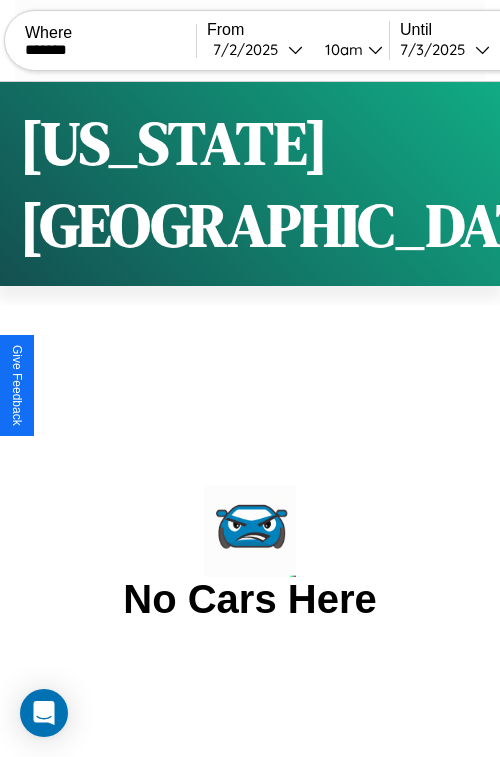 select on "*" 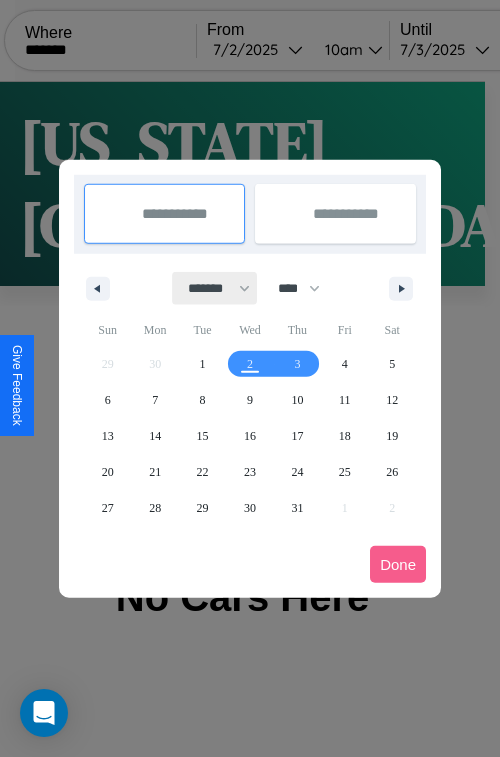click on "******* ******** ***** ***** *** **** **** ****** ********* ******* ******** ********" at bounding box center [215, 288] 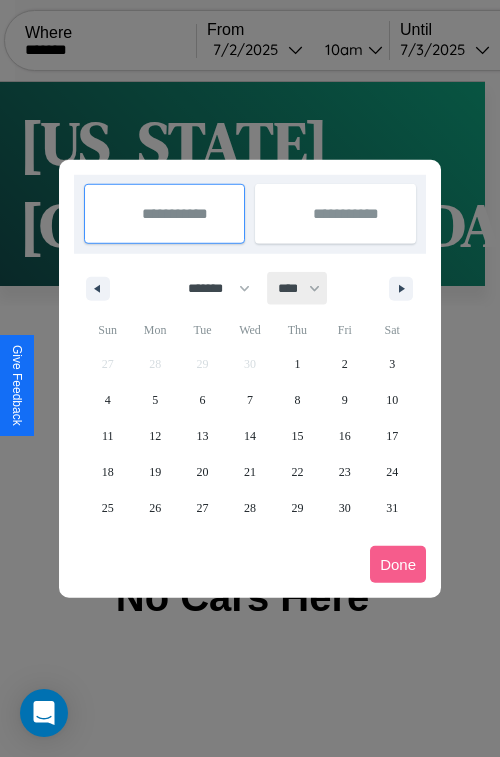 click on "**** **** **** **** **** **** **** **** **** **** **** **** **** **** **** **** **** **** **** **** **** **** **** **** **** **** **** **** **** **** **** **** **** **** **** **** **** **** **** **** **** **** **** **** **** **** **** **** **** **** **** **** **** **** **** **** **** **** **** **** **** **** **** **** **** **** **** **** **** **** **** **** **** **** **** **** **** **** **** **** **** **** **** **** **** **** **** **** **** **** **** **** **** **** **** **** **** **** **** **** **** **** **** **** **** **** **** **** **** **** **** **** **** **** **** **** **** **** **** **** ****" at bounding box center (298, 288) 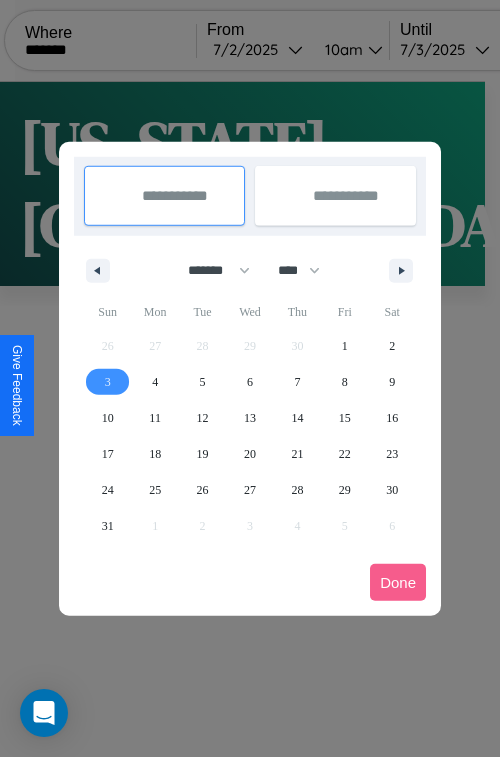 click on "3" at bounding box center [108, 382] 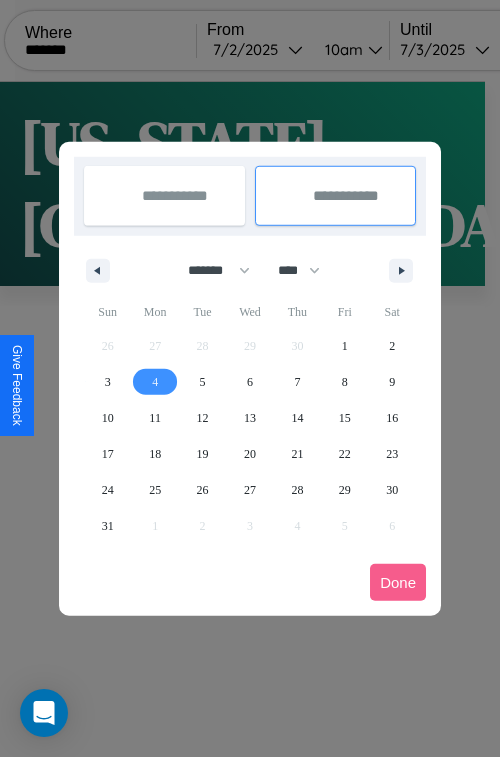 click on "4" at bounding box center (155, 382) 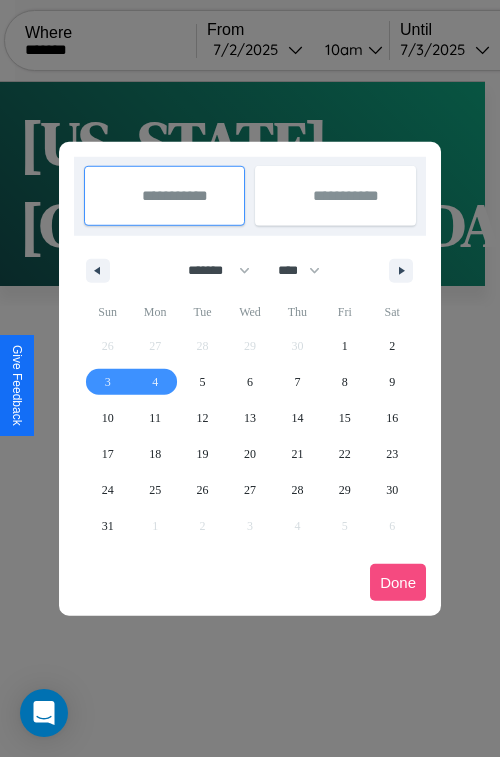 click on "Done" at bounding box center (398, 582) 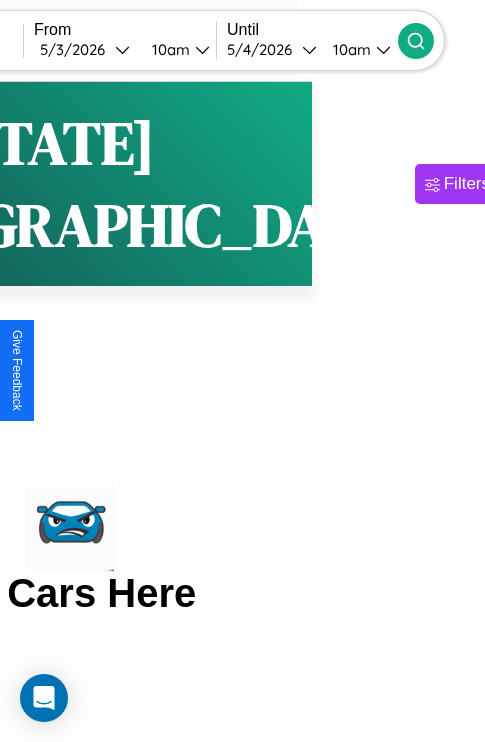 click 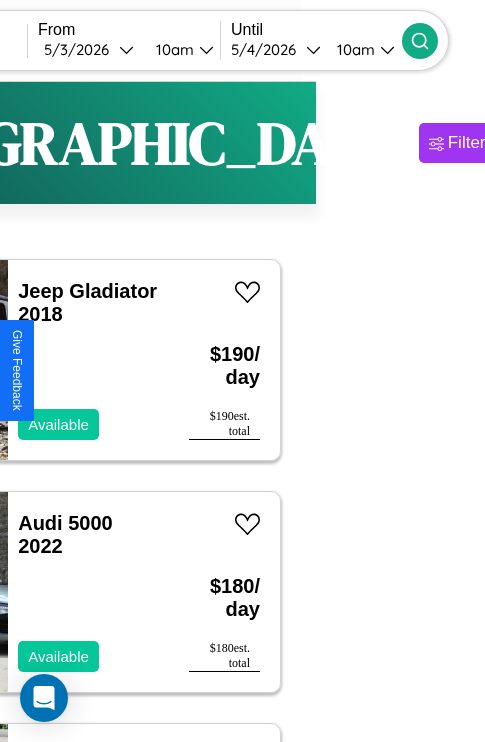 scroll, scrollTop: 50, scrollLeft: 98, axis: both 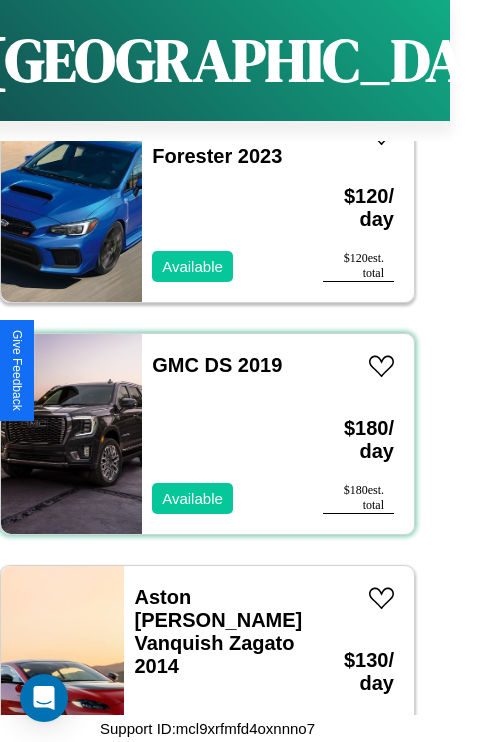 click on "GMC   DS   2019 Available" at bounding box center (222, 434) 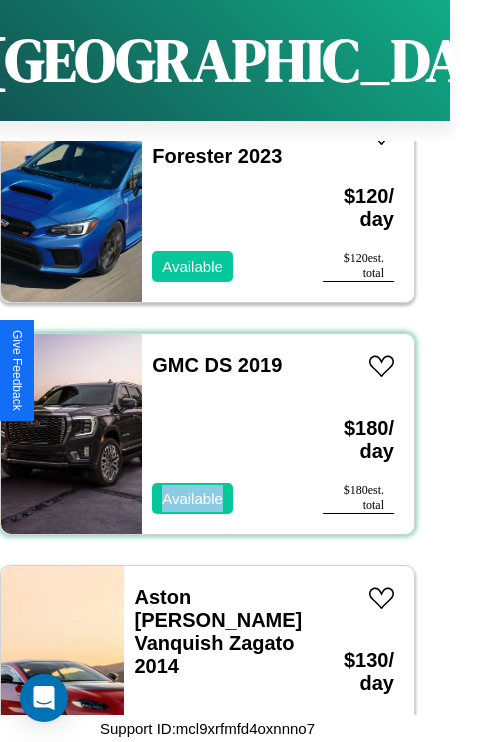 click on "GMC   DS   2019 Available" at bounding box center [222, 434] 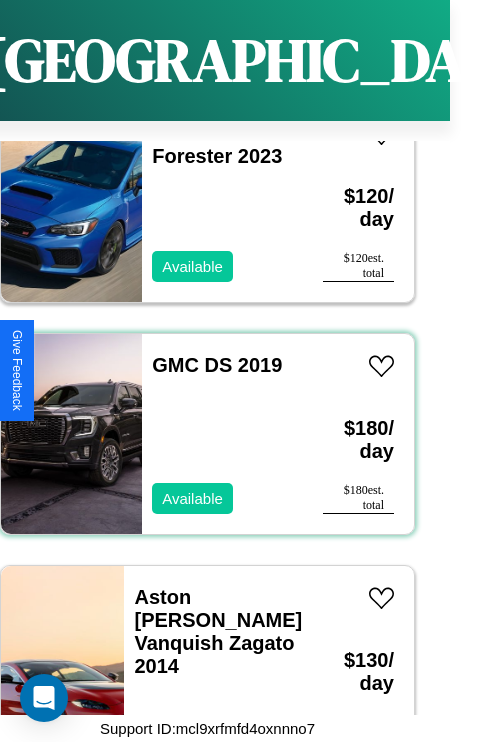 click on "GMC   DS   2019 Available" at bounding box center (222, 434) 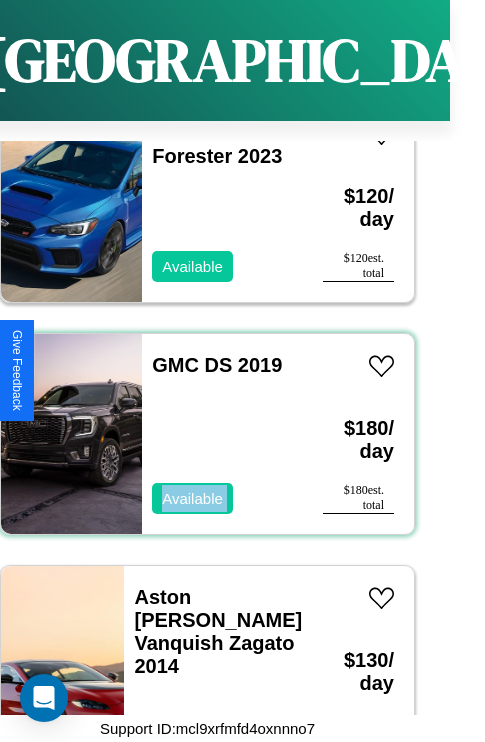 click on "GMC   DS   2019 Available" at bounding box center [222, 434] 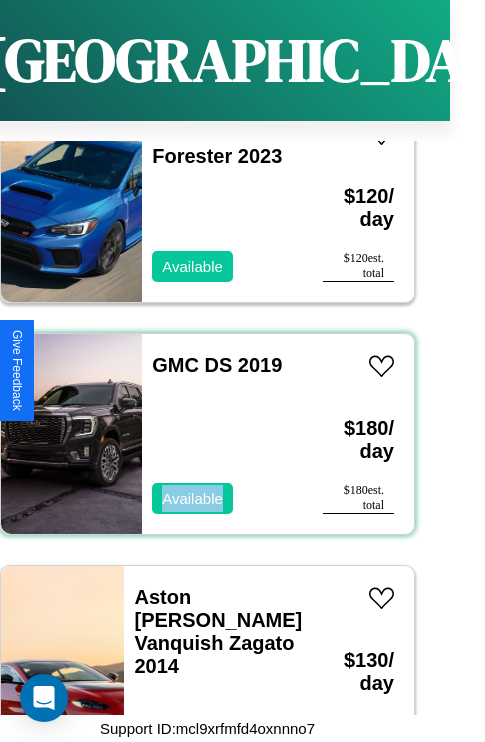 click on "GMC   DS   2019 Available" at bounding box center (222, 434) 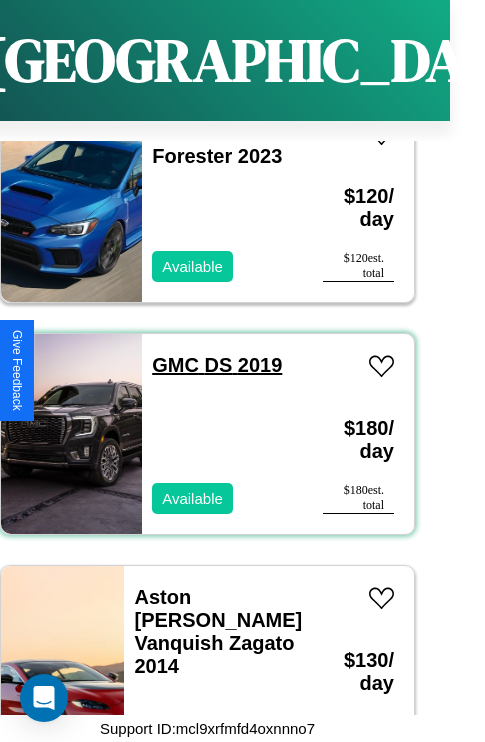 click on "GMC   DS   2019" at bounding box center (217, 365) 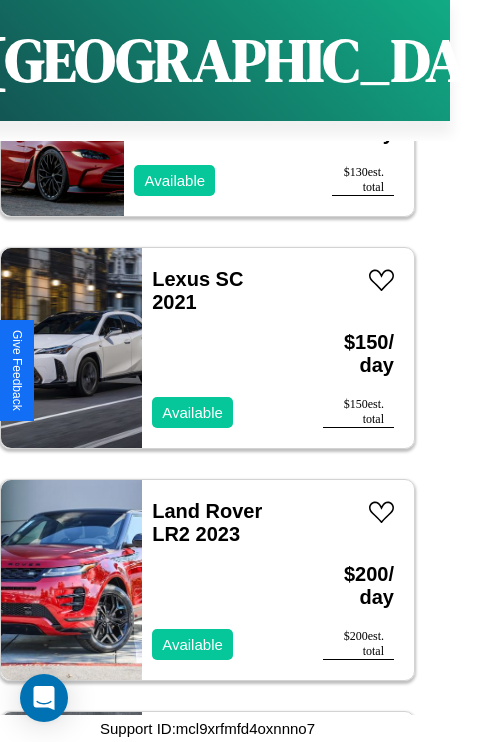 scroll, scrollTop: 21726, scrollLeft: 0, axis: vertical 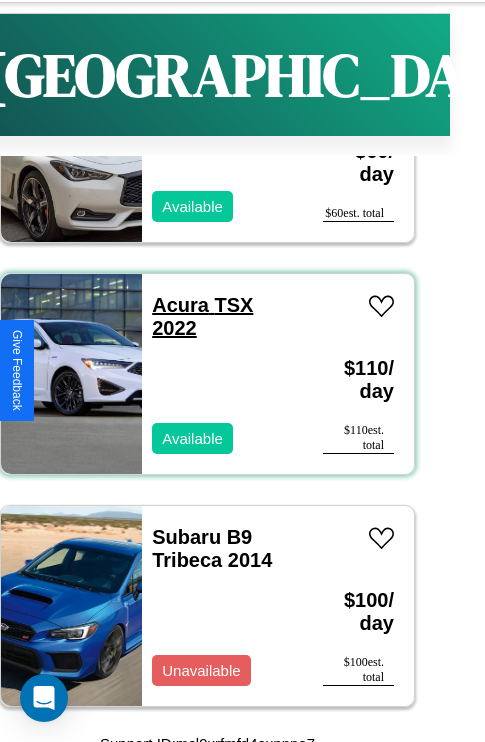 click on "Acura   TSX   2022" at bounding box center [202, 316] 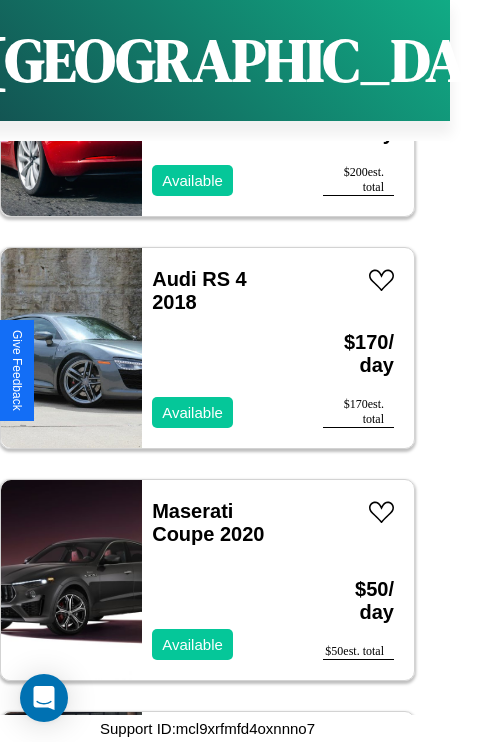 scroll, scrollTop: 13067, scrollLeft: 0, axis: vertical 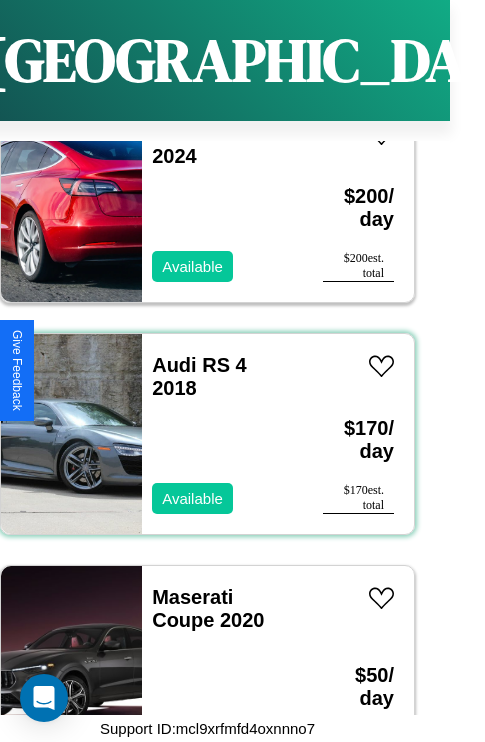 click on "Audi   RS 4   2018 Available" at bounding box center [222, 434] 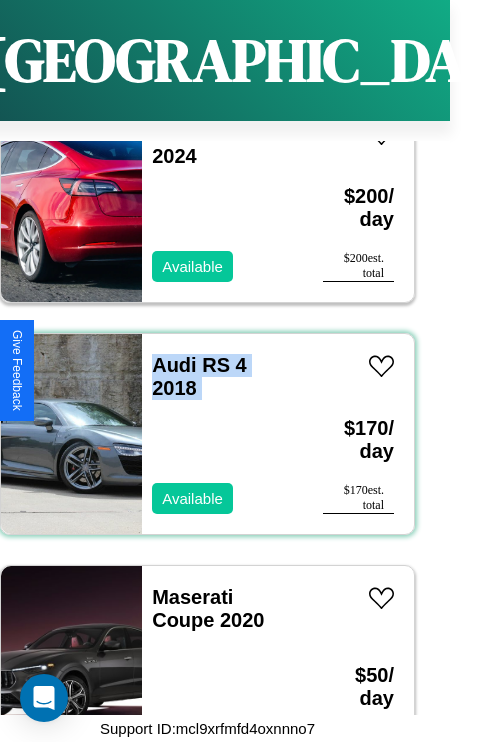 click on "Audi   RS 4   2018 Available" at bounding box center (222, 434) 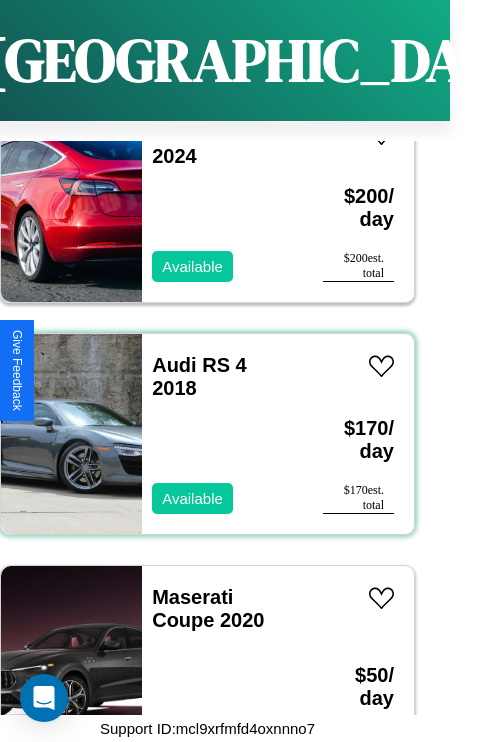 click on "Audi   RS 4   2018 Available" at bounding box center (222, 434) 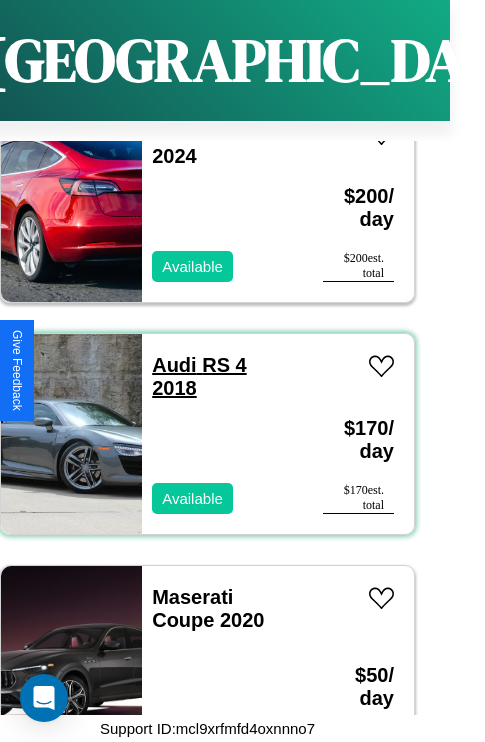 click on "Audi   RS 4   2018" at bounding box center (199, 376) 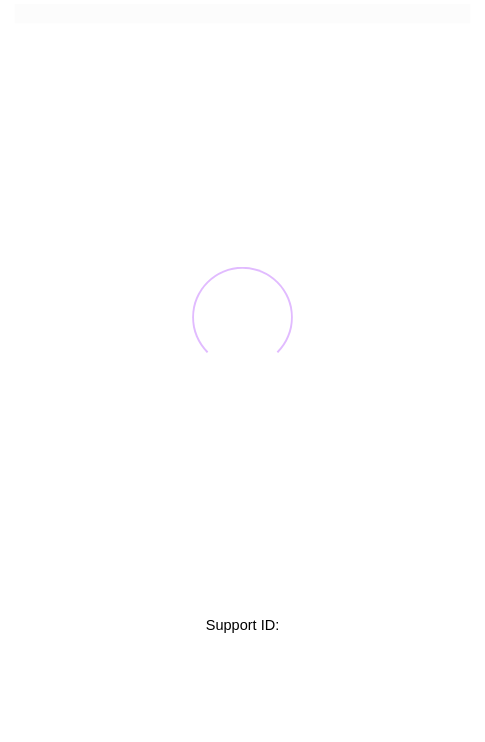 scroll, scrollTop: 0, scrollLeft: 0, axis: both 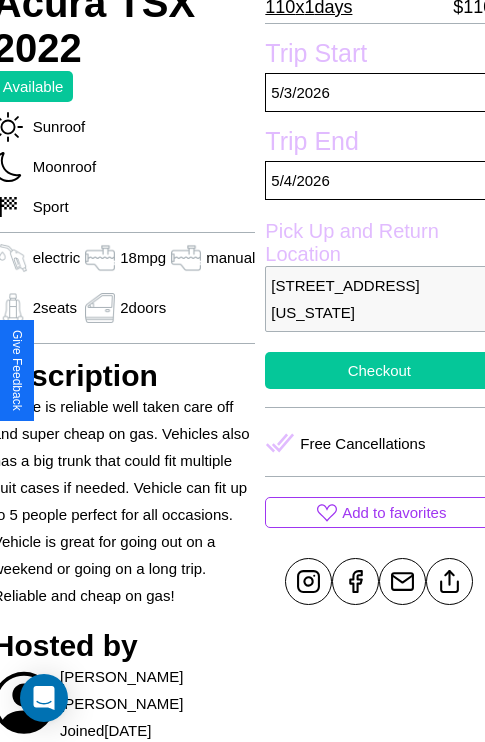 click on "Checkout" at bounding box center [379, 370] 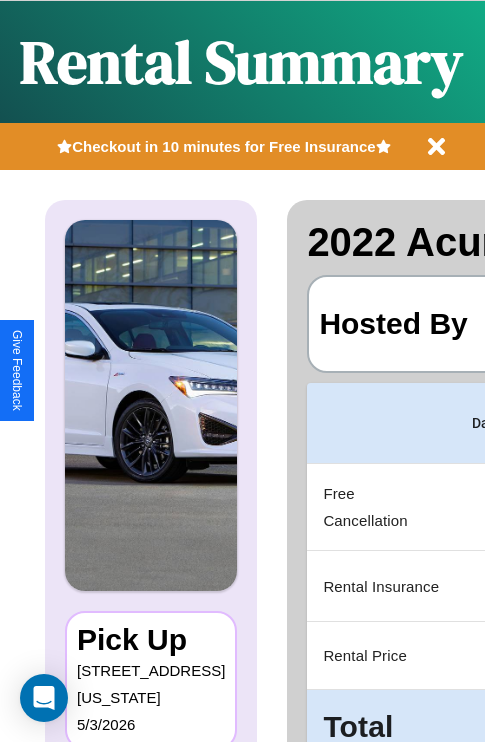 scroll, scrollTop: 0, scrollLeft: 378, axis: horizontal 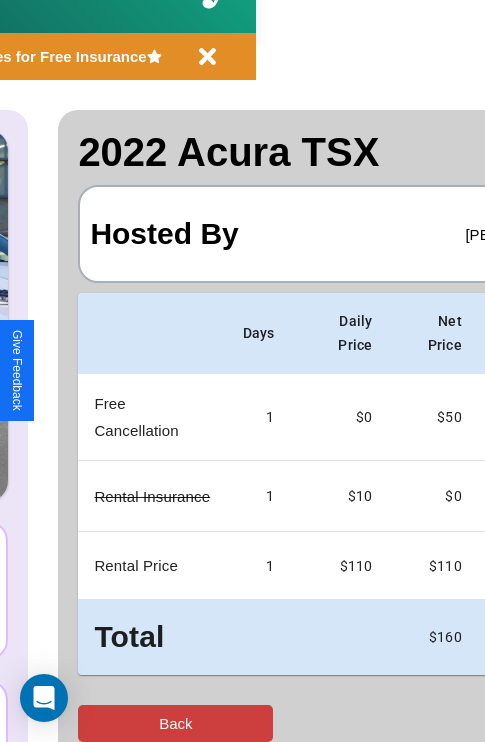 click on "Back" at bounding box center (175, 723) 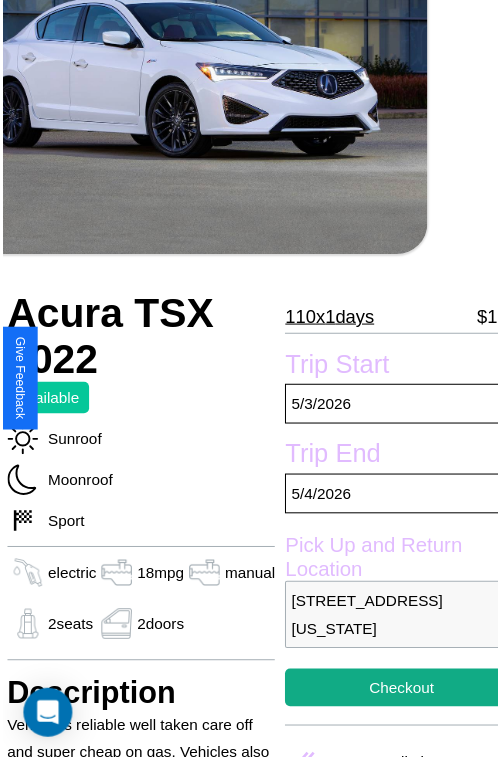 scroll, scrollTop: 181, scrollLeft: 80, axis: both 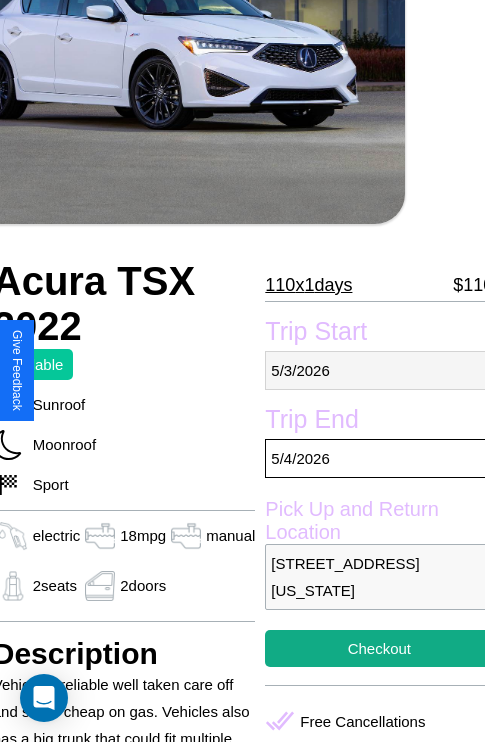 click on "5 / 3 / 2026" at bounding box center [379, 370] 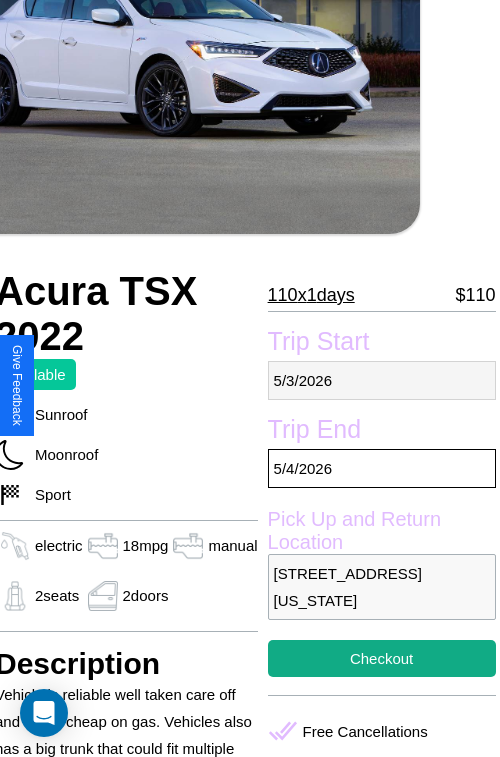 select on "*" 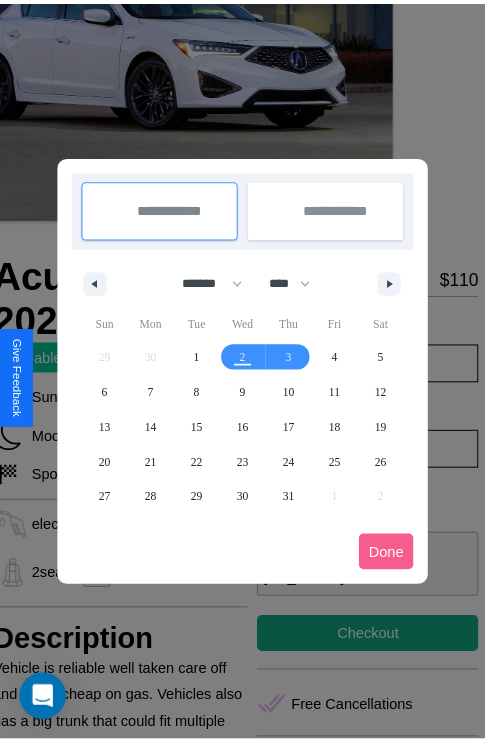 scroll, scrollTop: 0, scrollLeft: 80, axis: horizontal 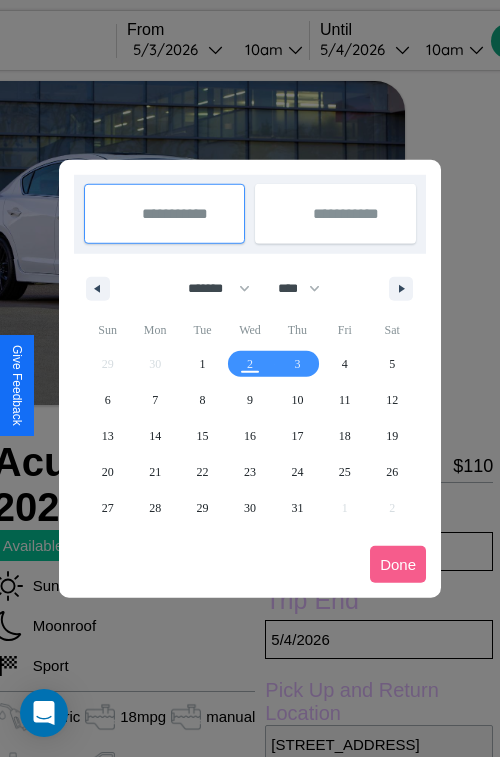 click at bounding box center [250, 378] 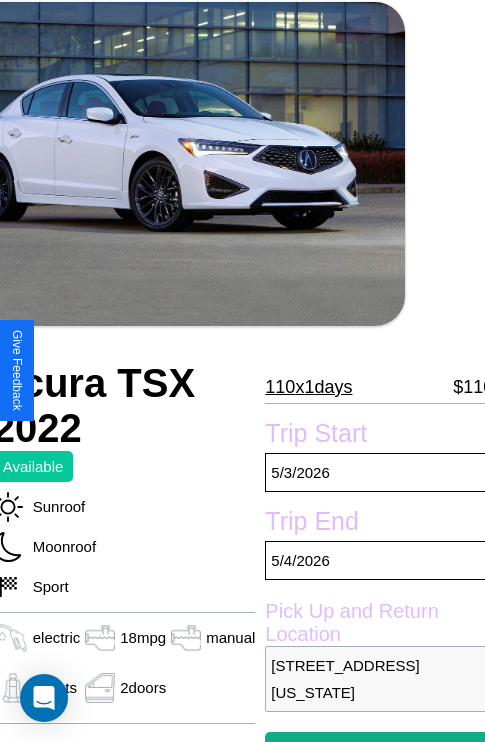 scroll, scrollTop: 95, scrollLeft: 80, axis: both 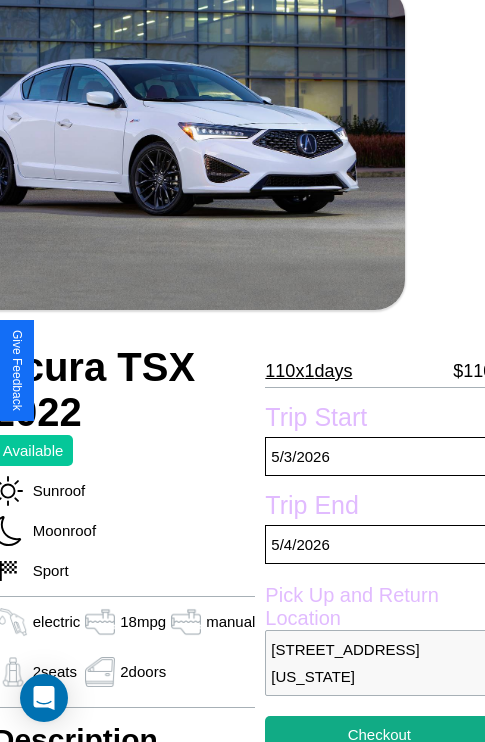 click on "110  x  1  days" at bounding box center (308, 371) 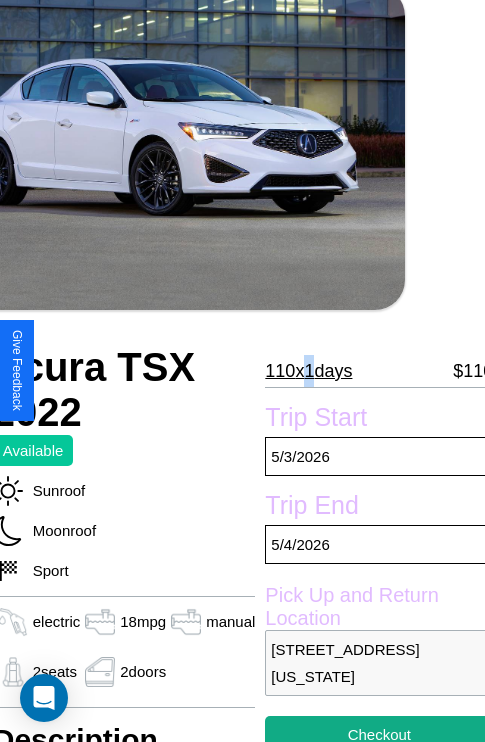 click on "110  x  1  days" at bounding box center [308, 371] 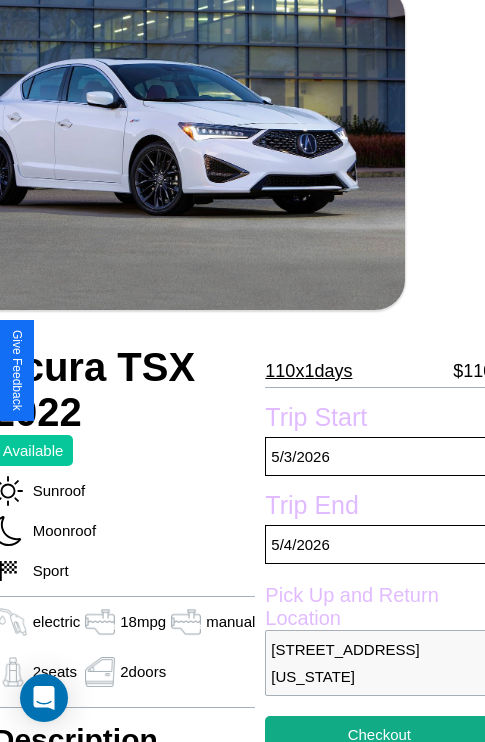click on "110  x  1  days" at bounding box center [308, 371] 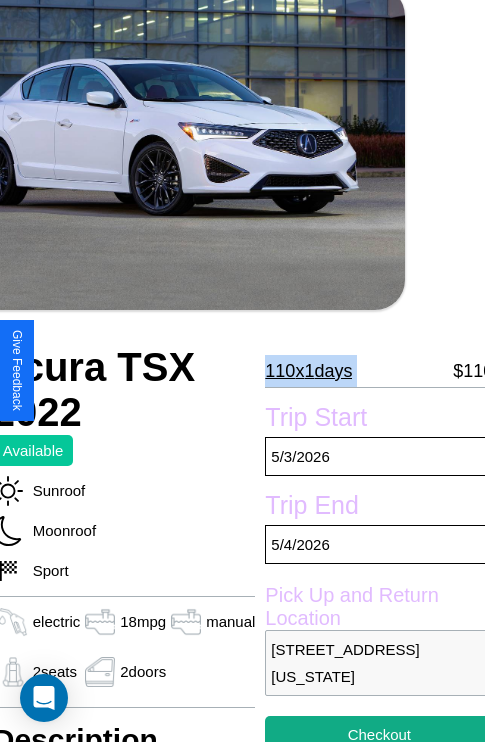 click on "110  x  1  days" at bounding box center (308, 371) 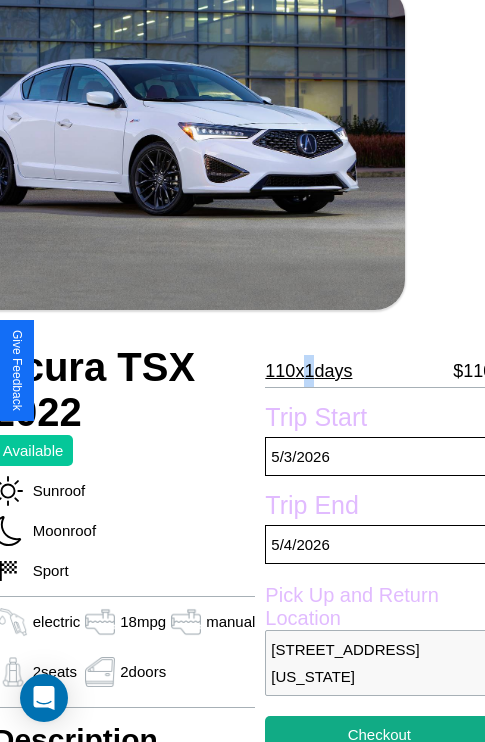 click on "110  x  1  days" at bounding box center [308, 371] 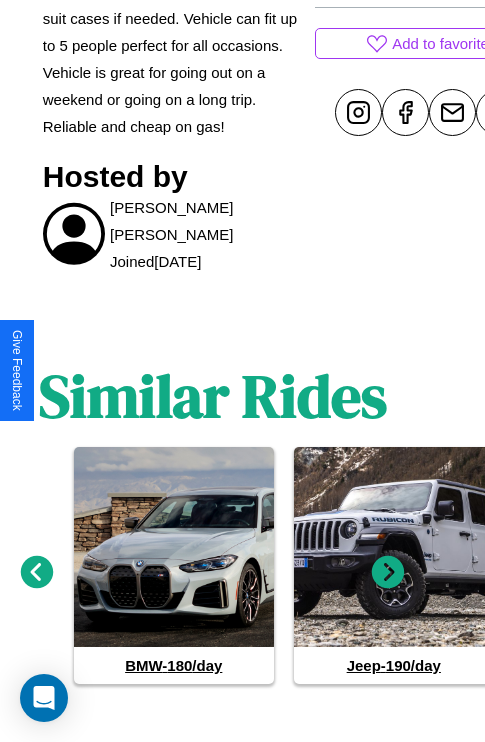 scroll, scrollTop: 936, scrollLeft: 30, axis: both 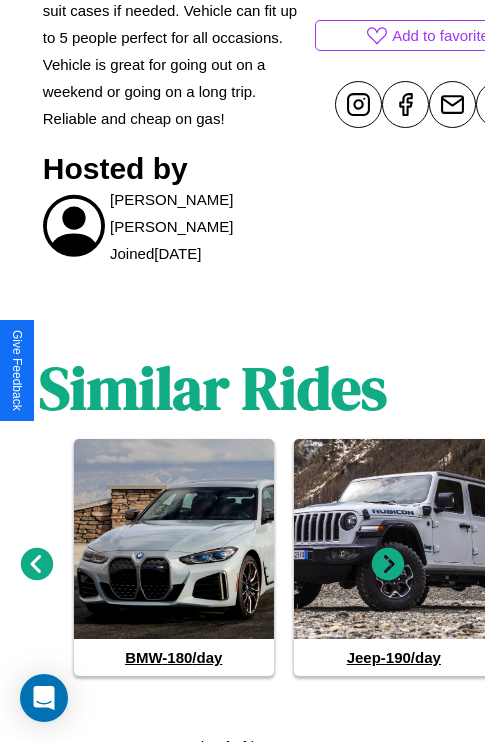 click 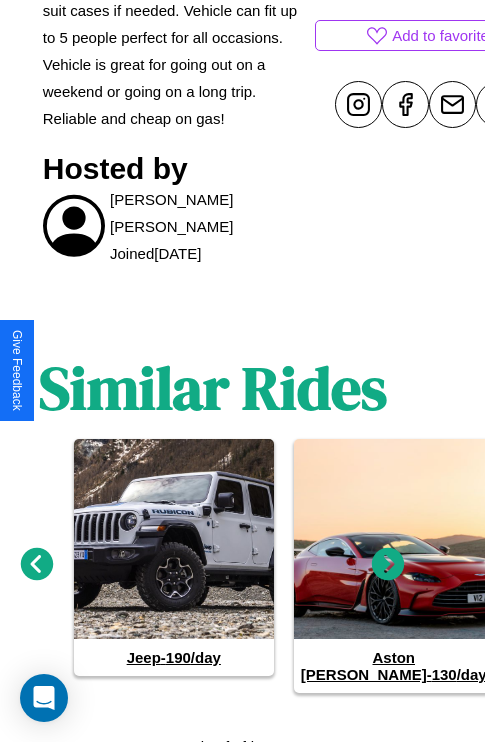 click 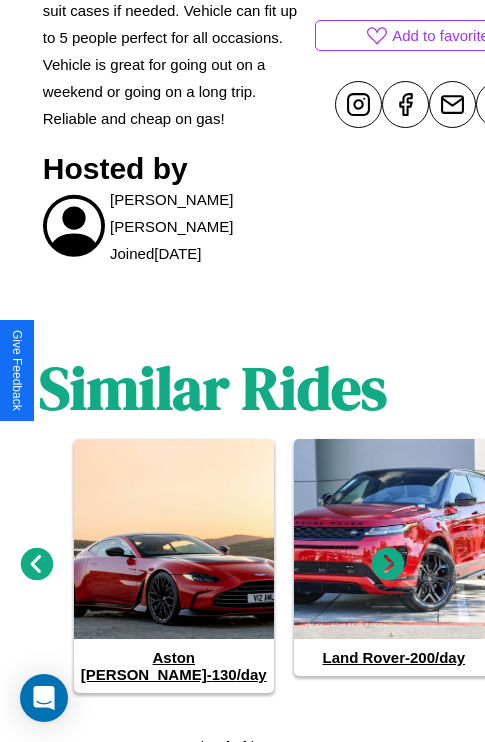 click 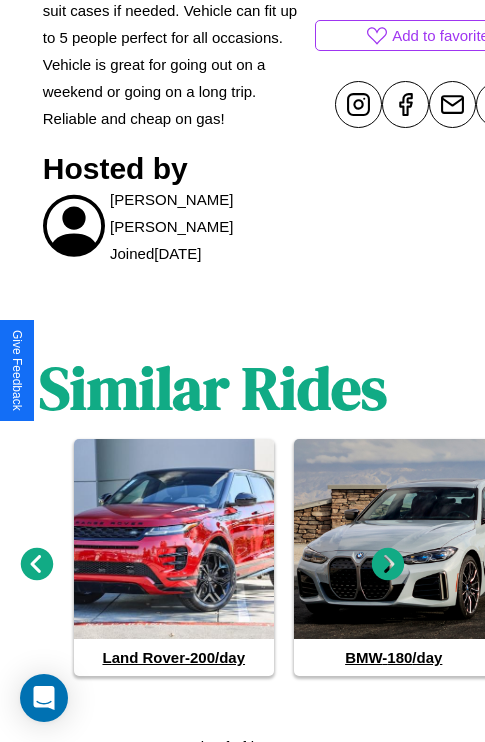click 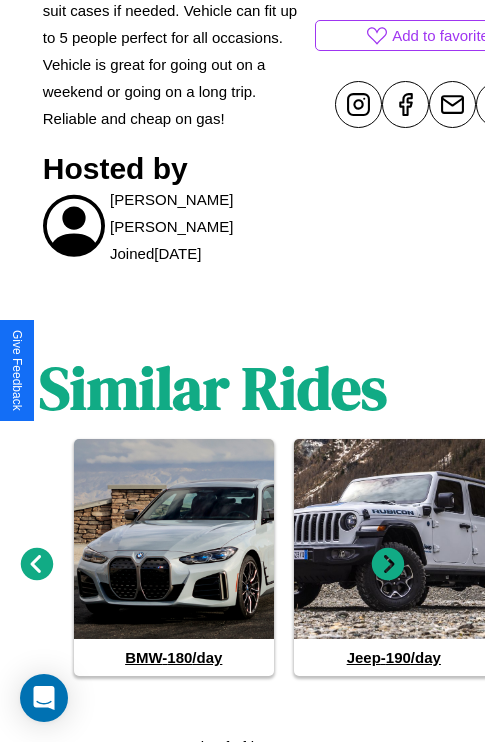 click 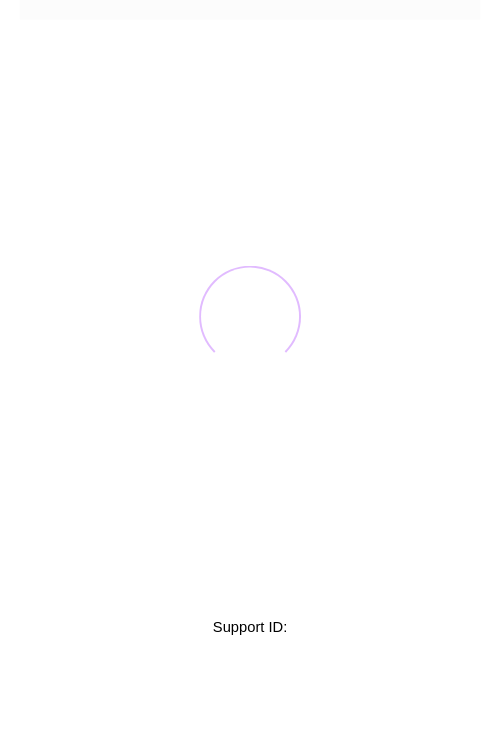 scroll, scrollTop: 0, scrollLeft: 0, axis: both 